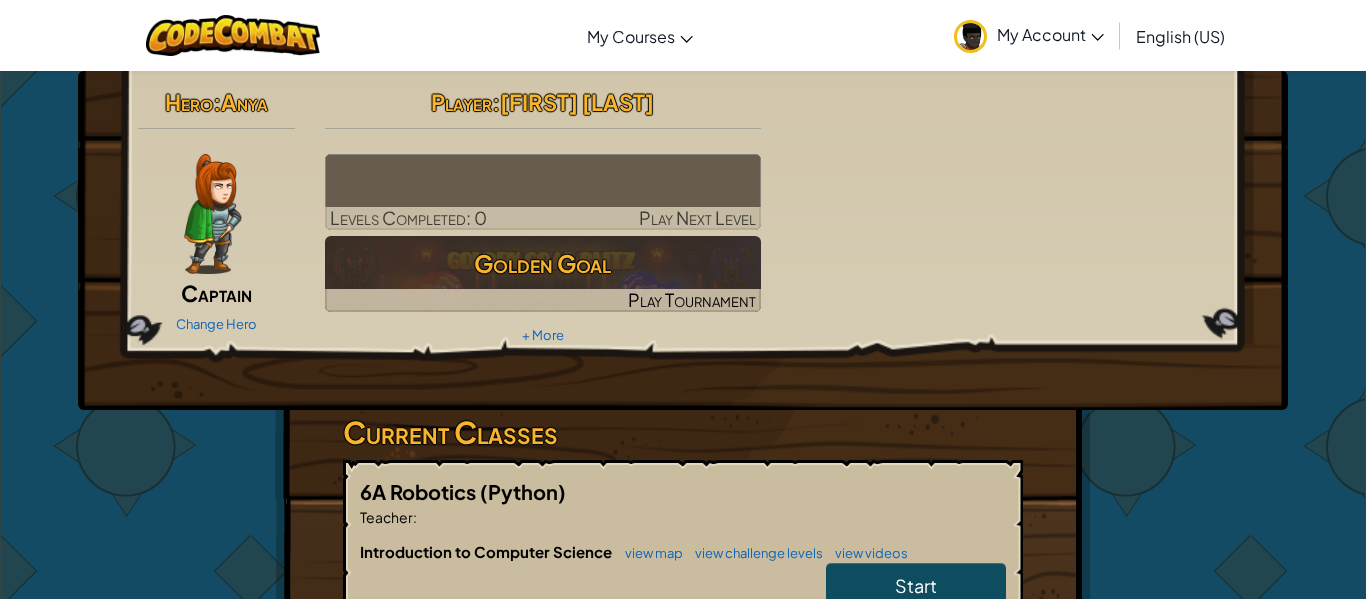 scroll, scrollTop: 0, scrollLeft: 0, axis: both 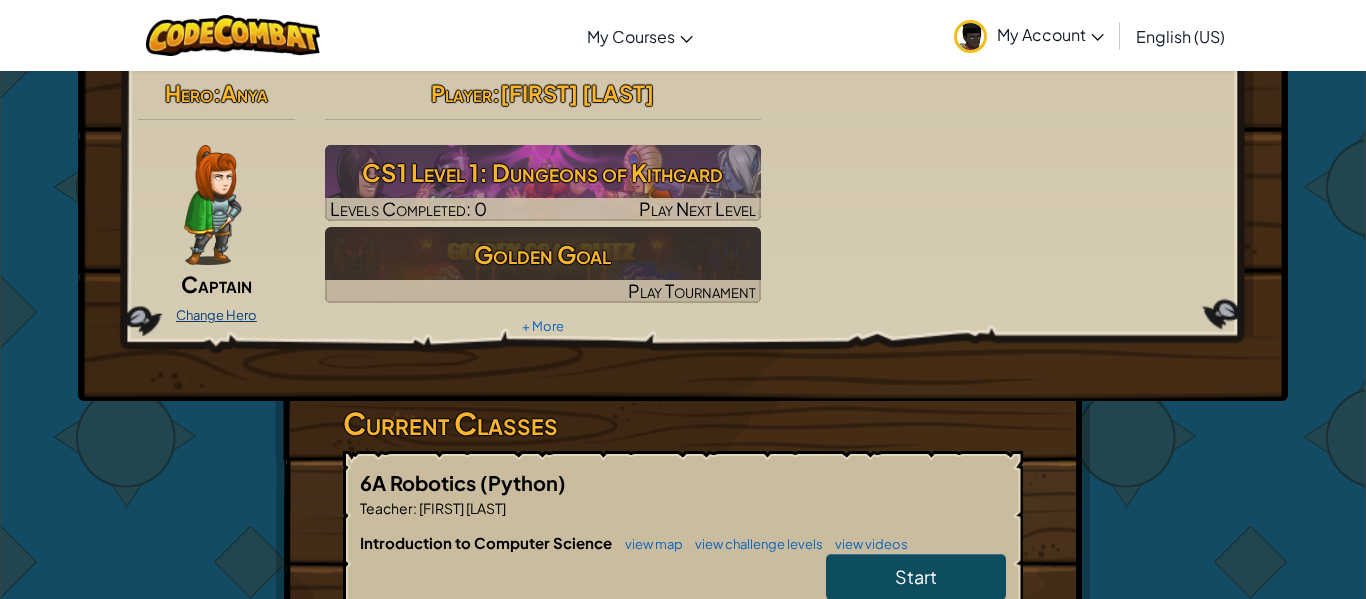 click on "Change Hero" at bounding box center (216, 315) 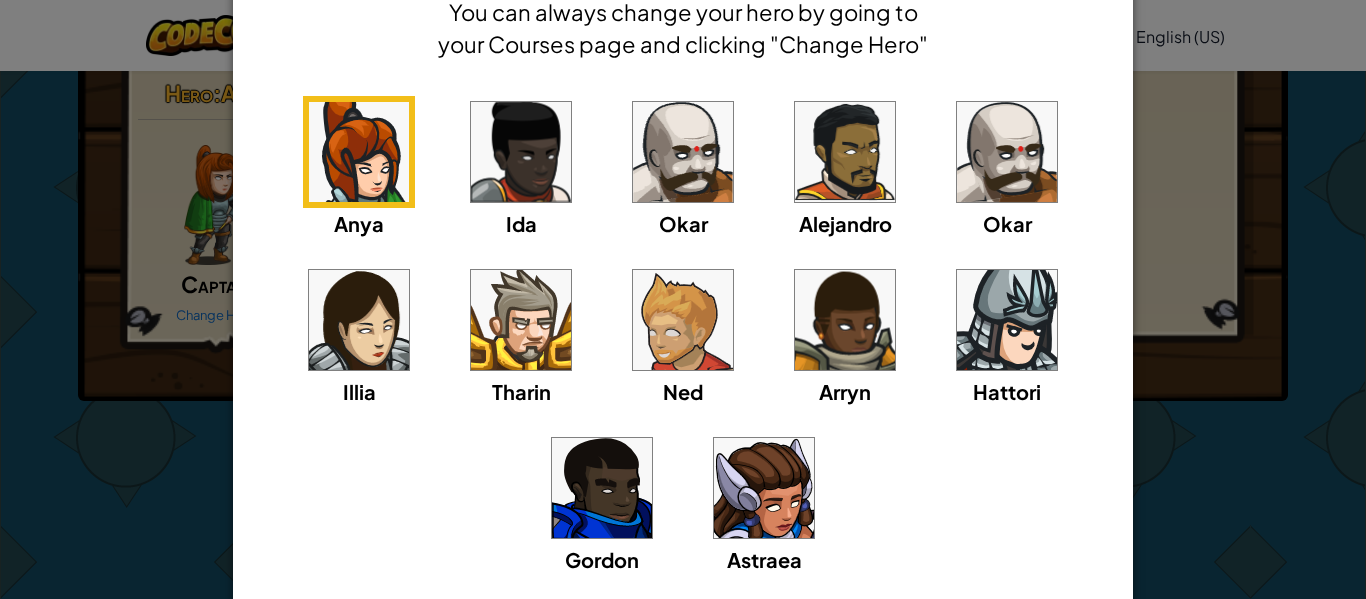 scroll, scrollTop: 107, scrollLeft: 0, axis: vertical 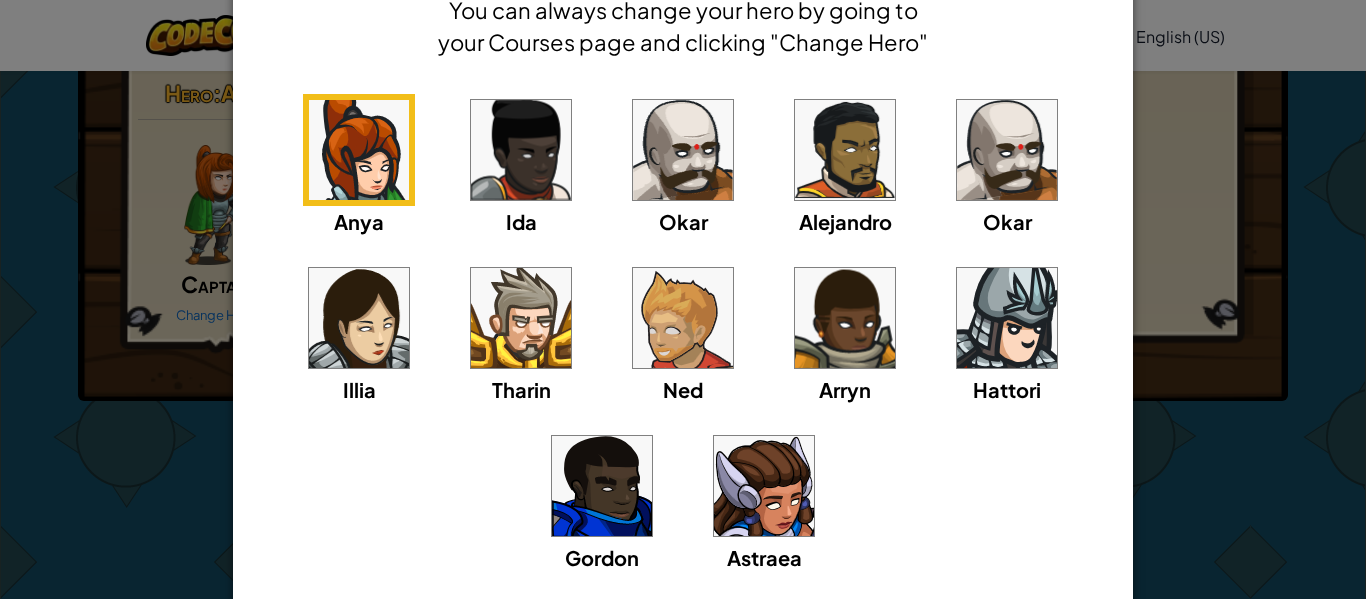 click at bounding box center [521, 318] 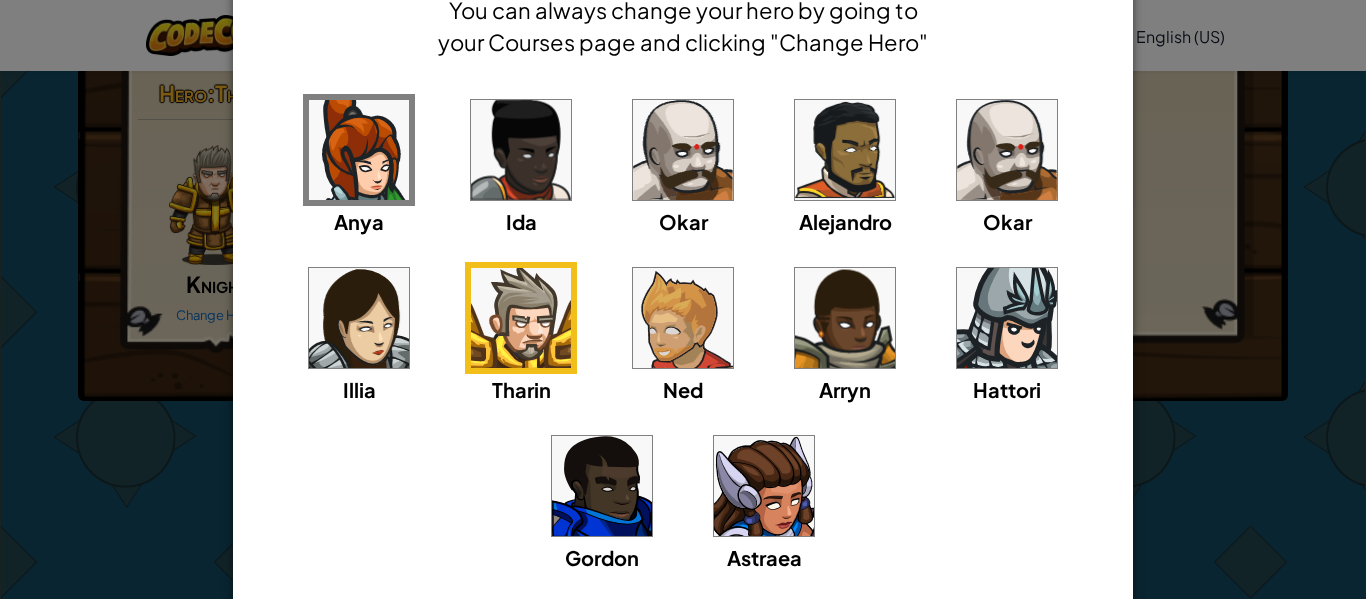 click on "× Select Your Hero You can always change your hero by going to your Courses page and clicking "Change Hero" [FIRST] [LAST] [LAST] [FIRST] [LAST] [FIRST] [LAST] [FIRST] [LAST] [USERNAME] Loading... Select this Hero" at bounding box center (683, 299) 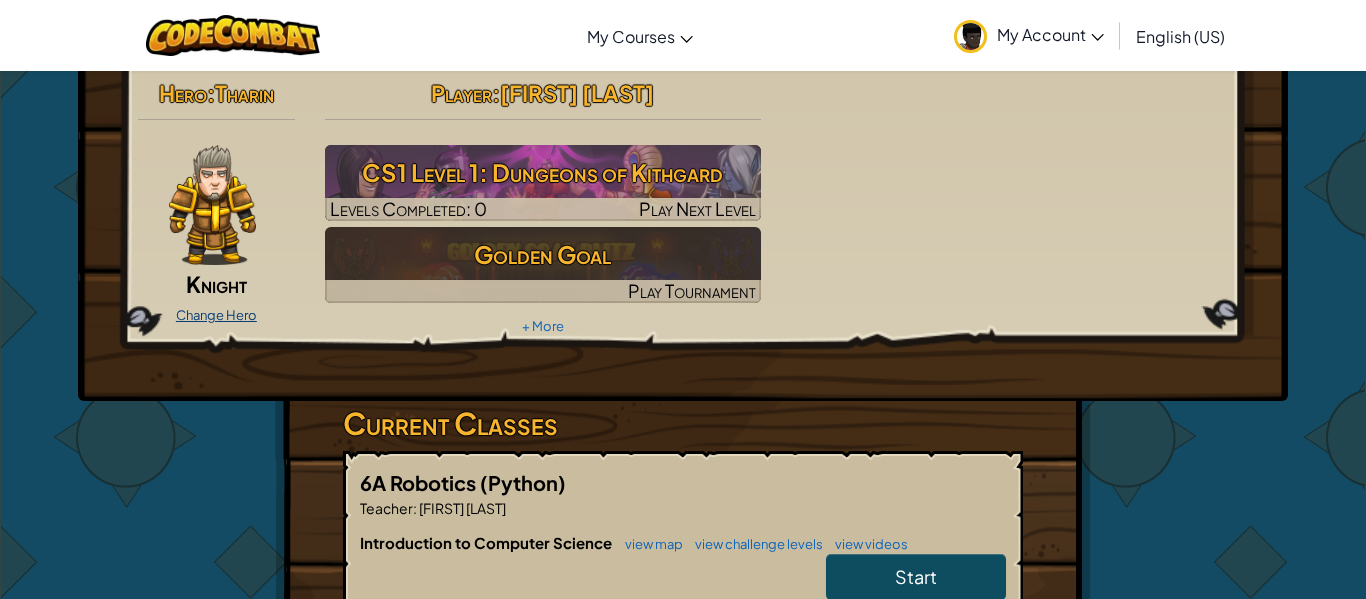 click on "Change Hero" at bounding box center [216, 315] 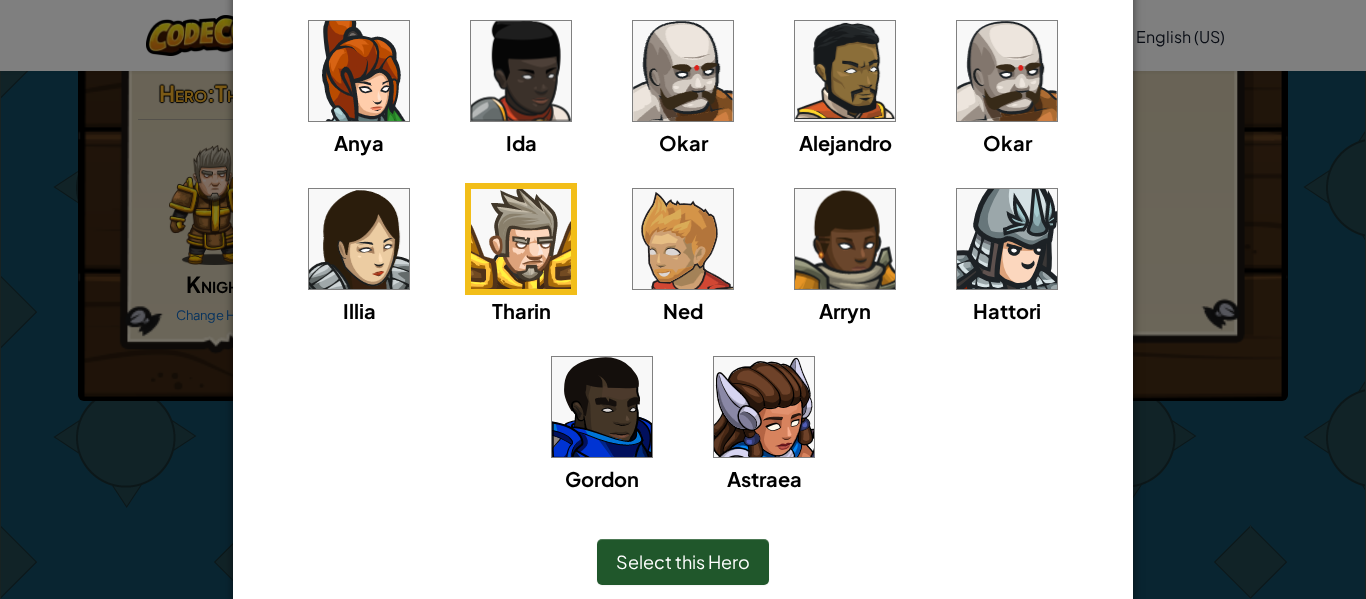 scroll, scrollTop: 190, scrollLeft: 0, axis: vertical 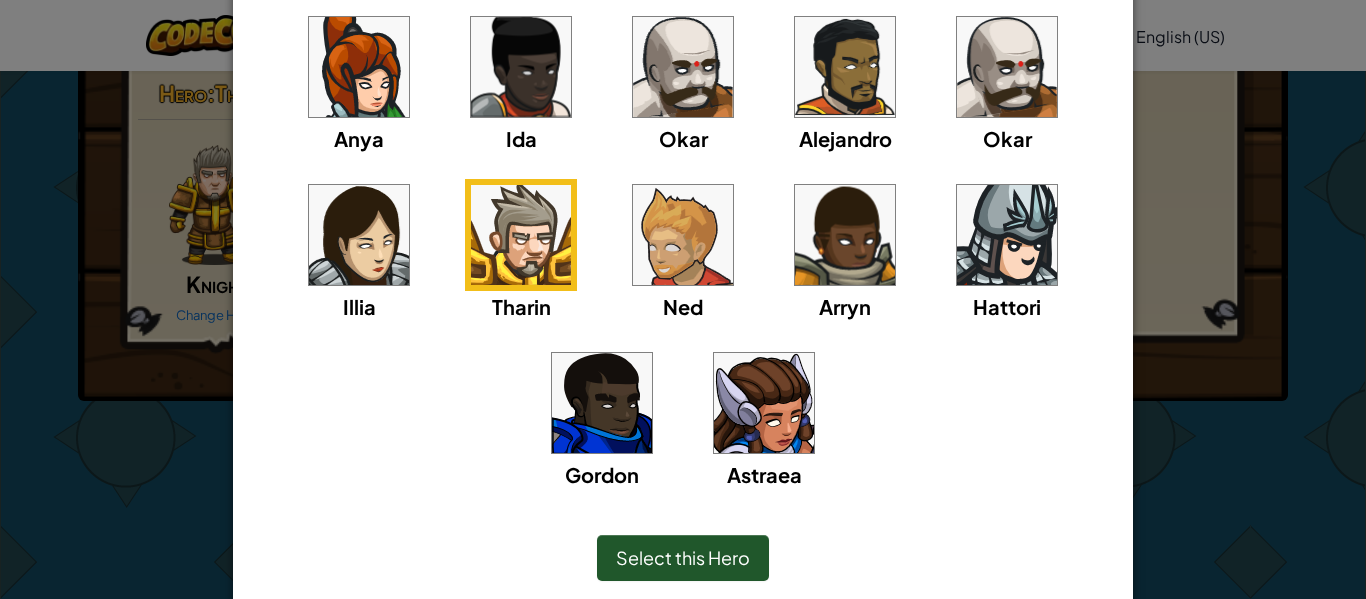 click at bounding box center [845, 235] 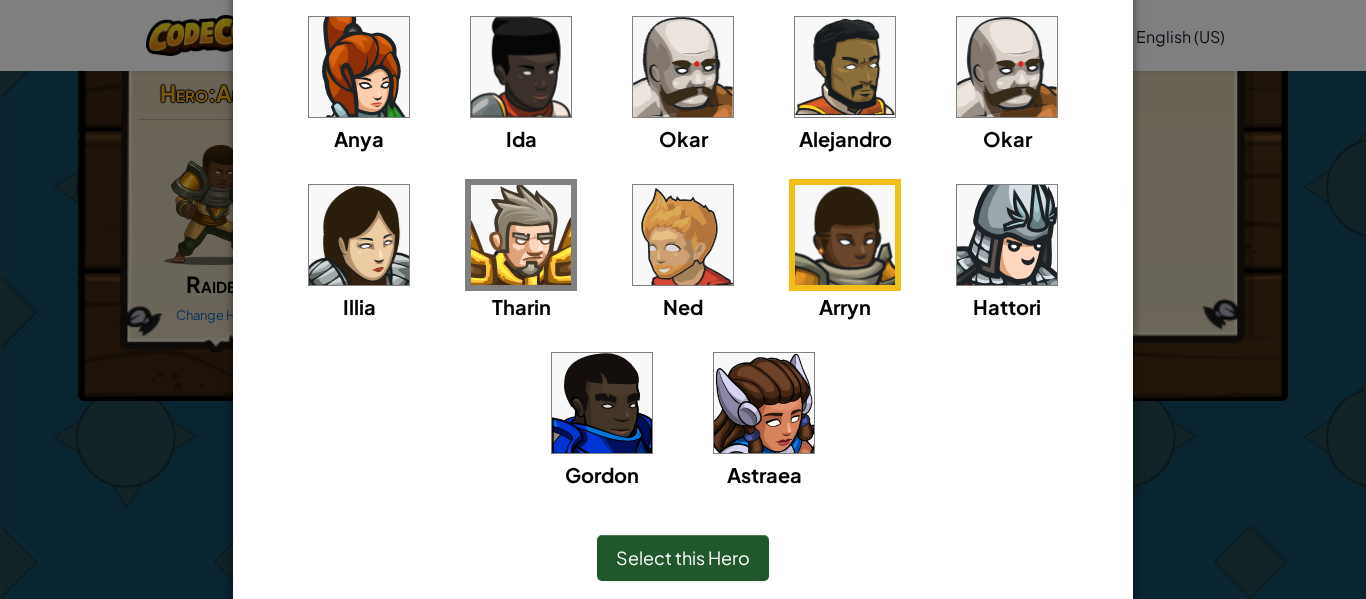 click on "Select this Hero" at bounding box center [683, 557] 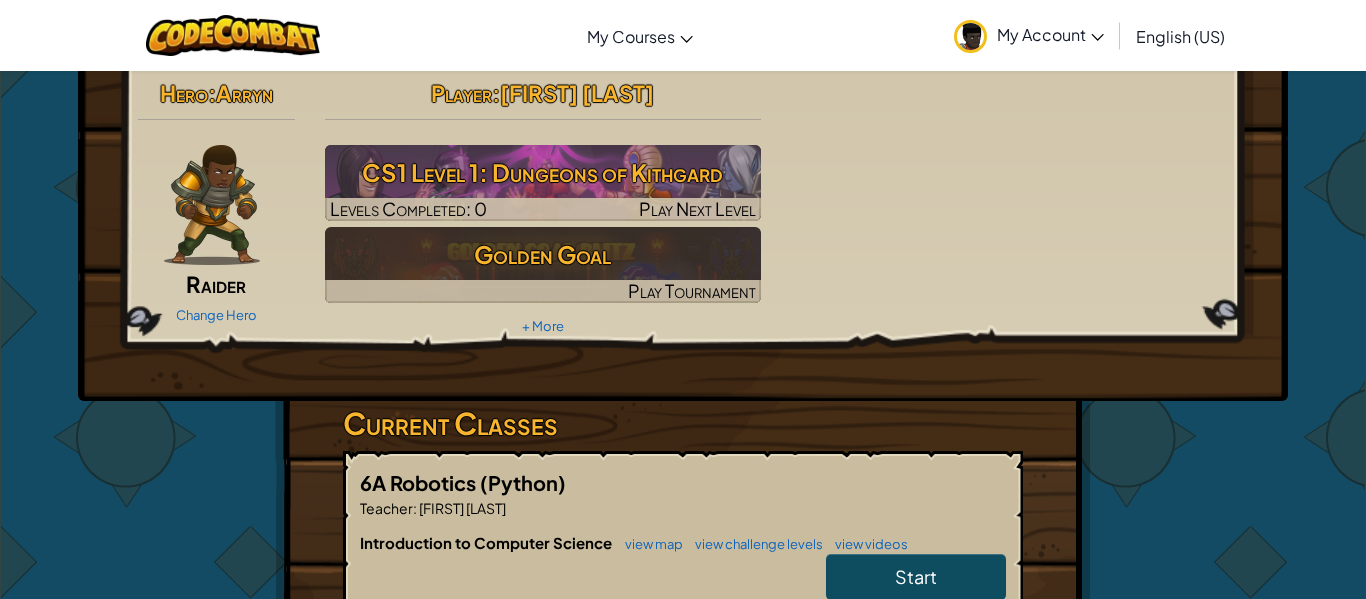 click at bounding box center (970, 36) 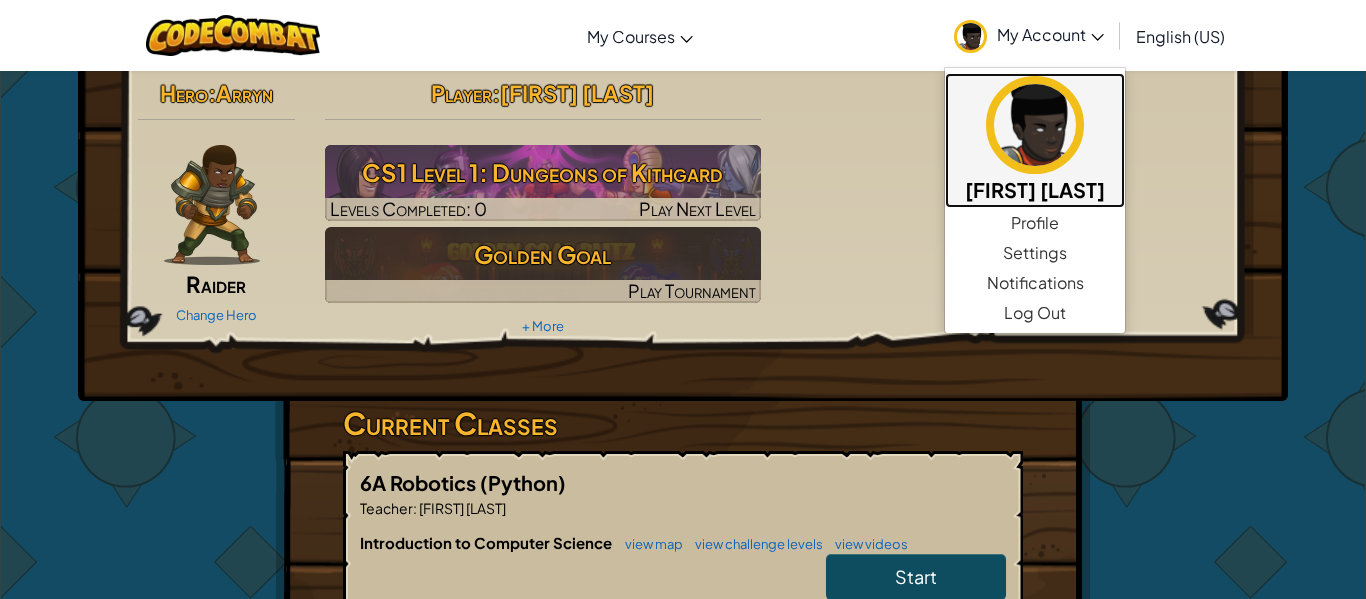 click at bounding box center (1035, 125) 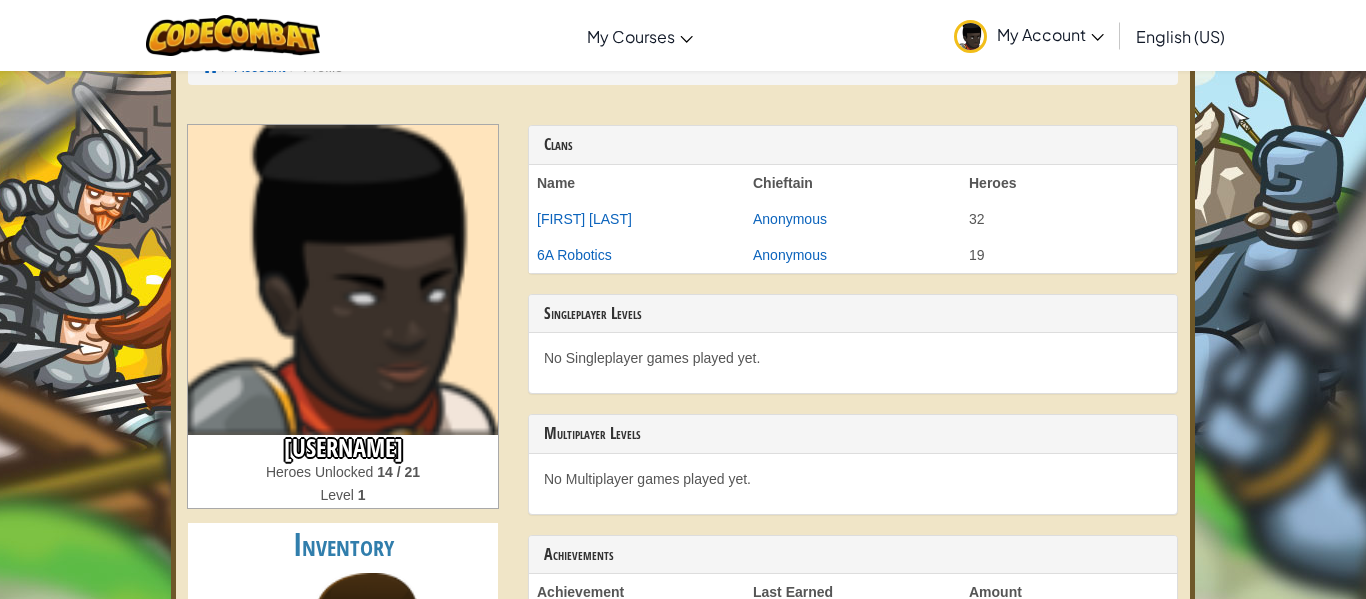scroll, scrollTop: 45, scrollLeft: 0, axis: vertical 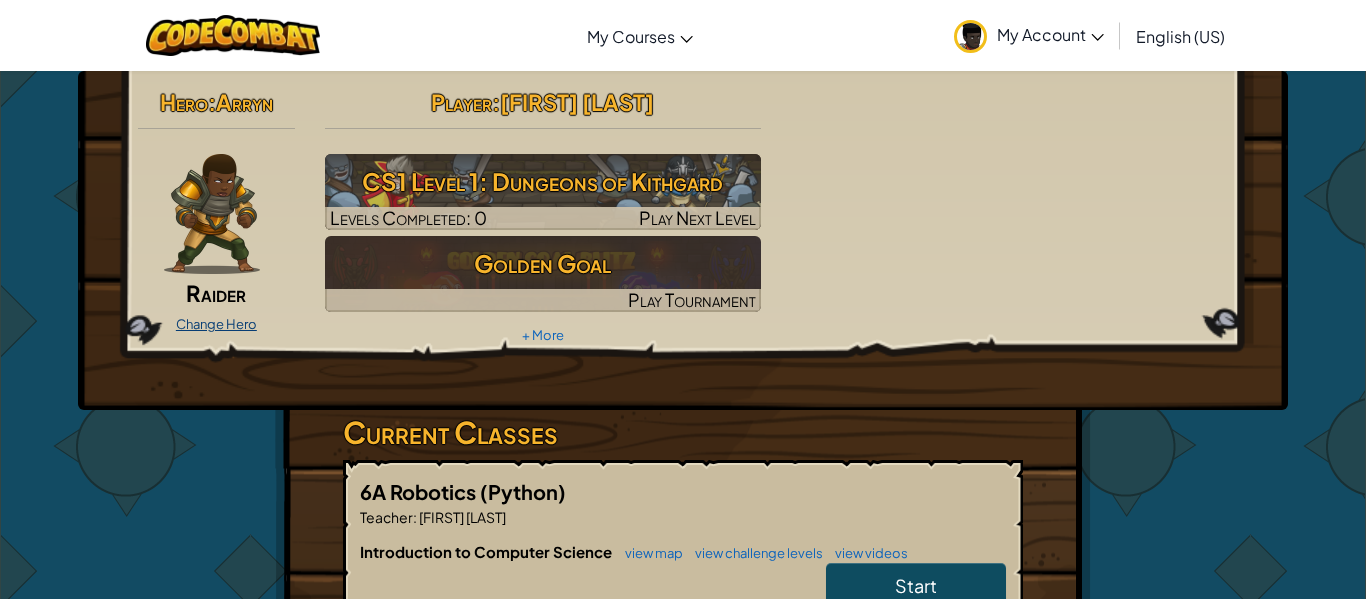 click on "Change Hero" at bounding box center [216, 324] 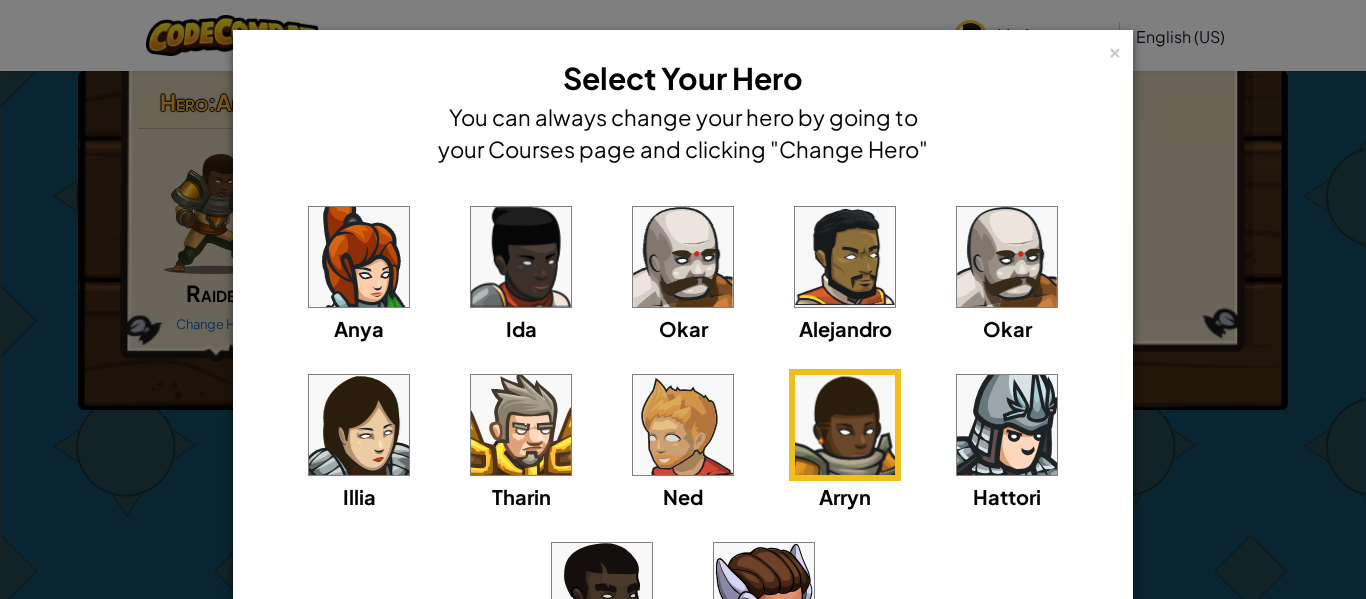 click at bounding box center [683, 425] 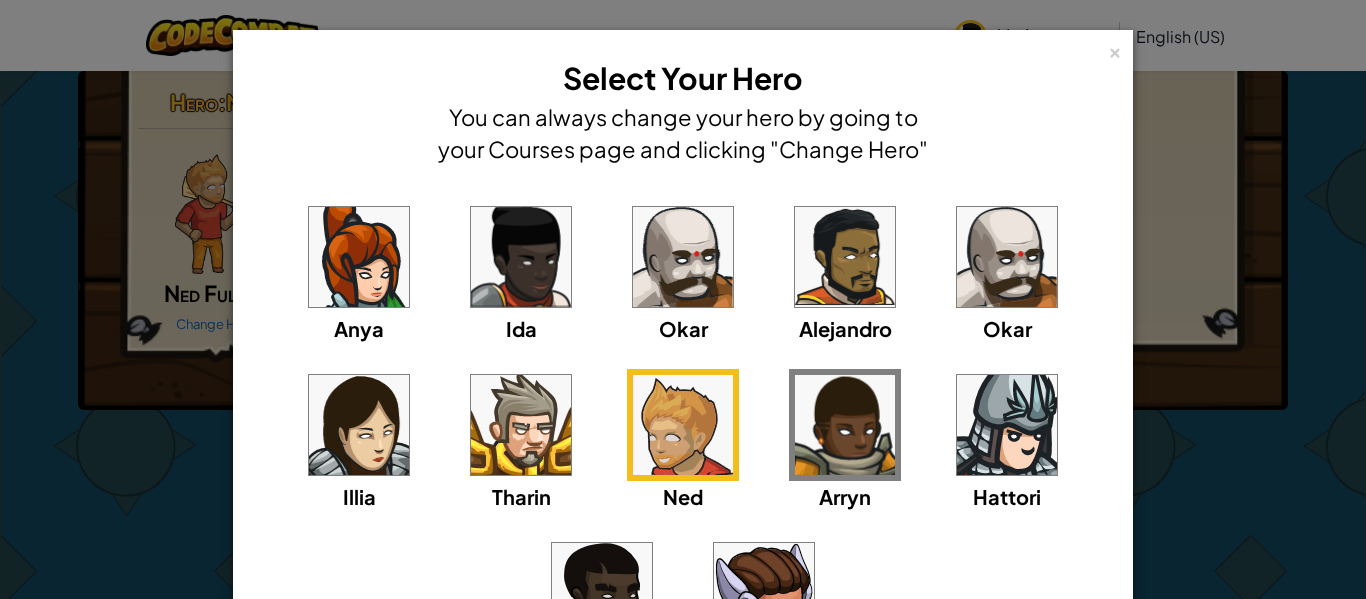 click at bounding box center [521, 425] 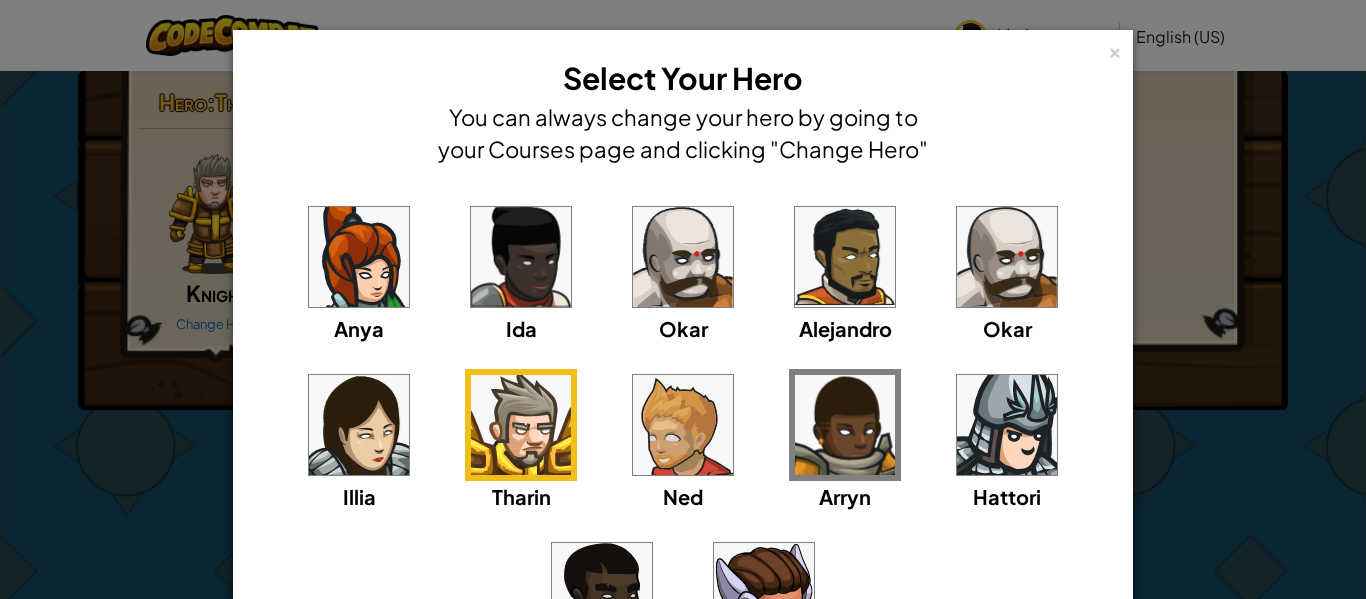 click at bounding box center [1007, 425] 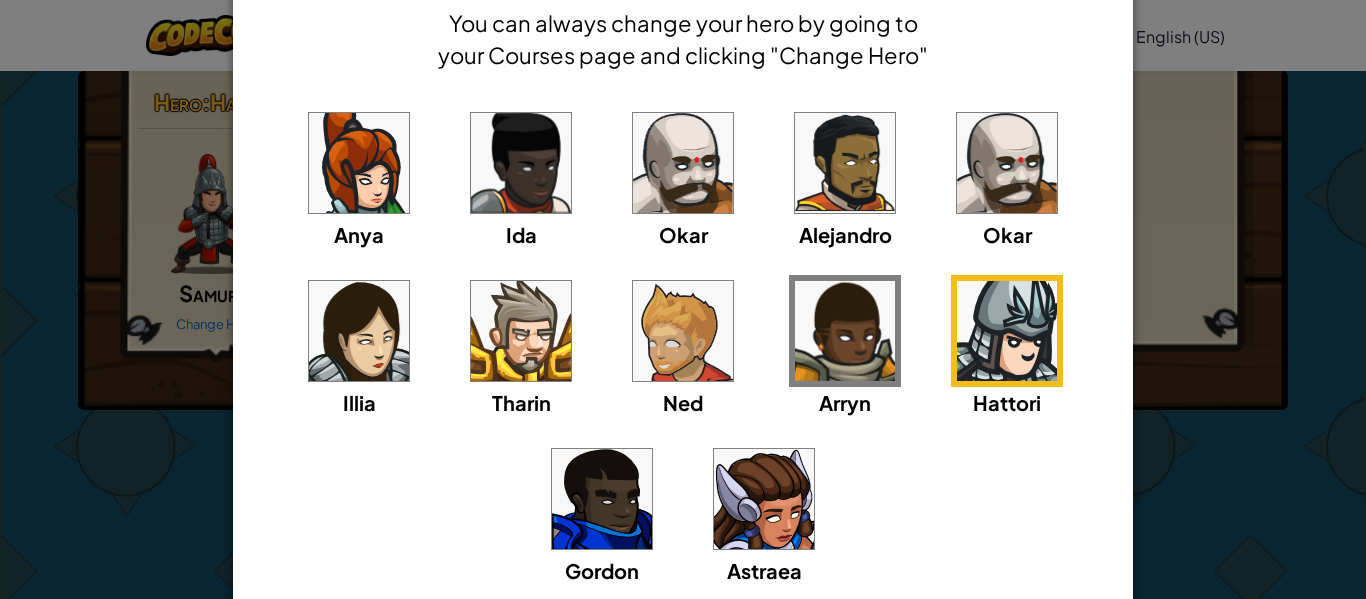 scroll, scrollTop: 93, scrollLeft: 0, axis: vertical 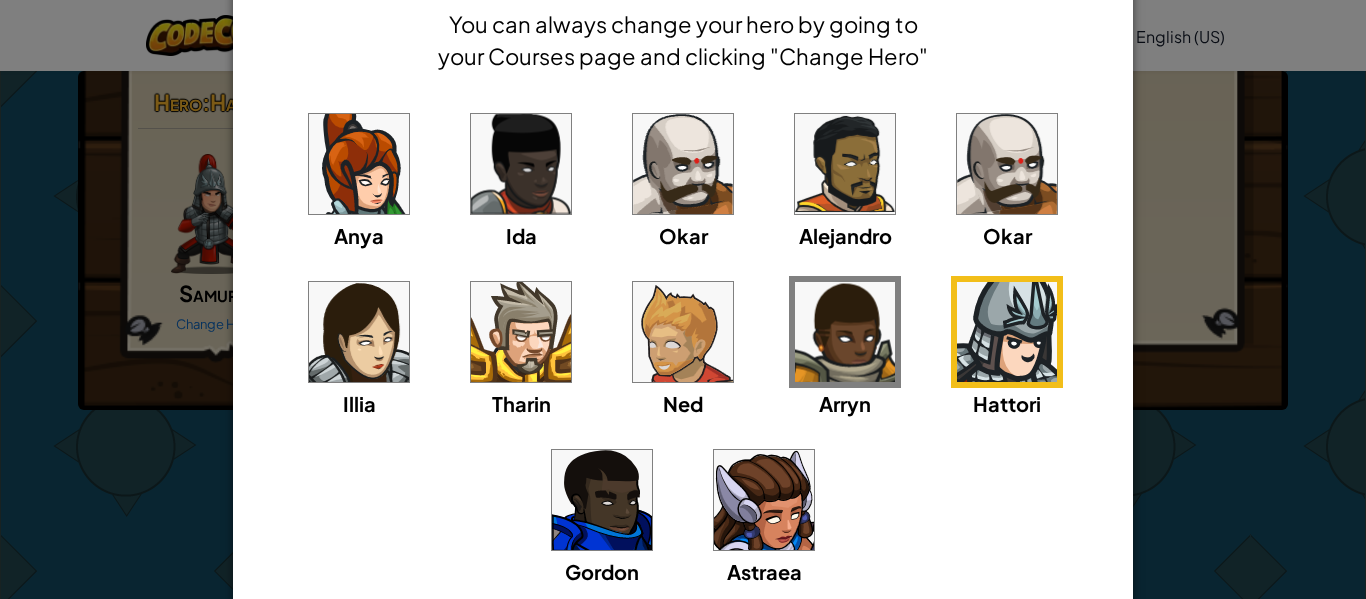 click at bounding box center [683, 164] 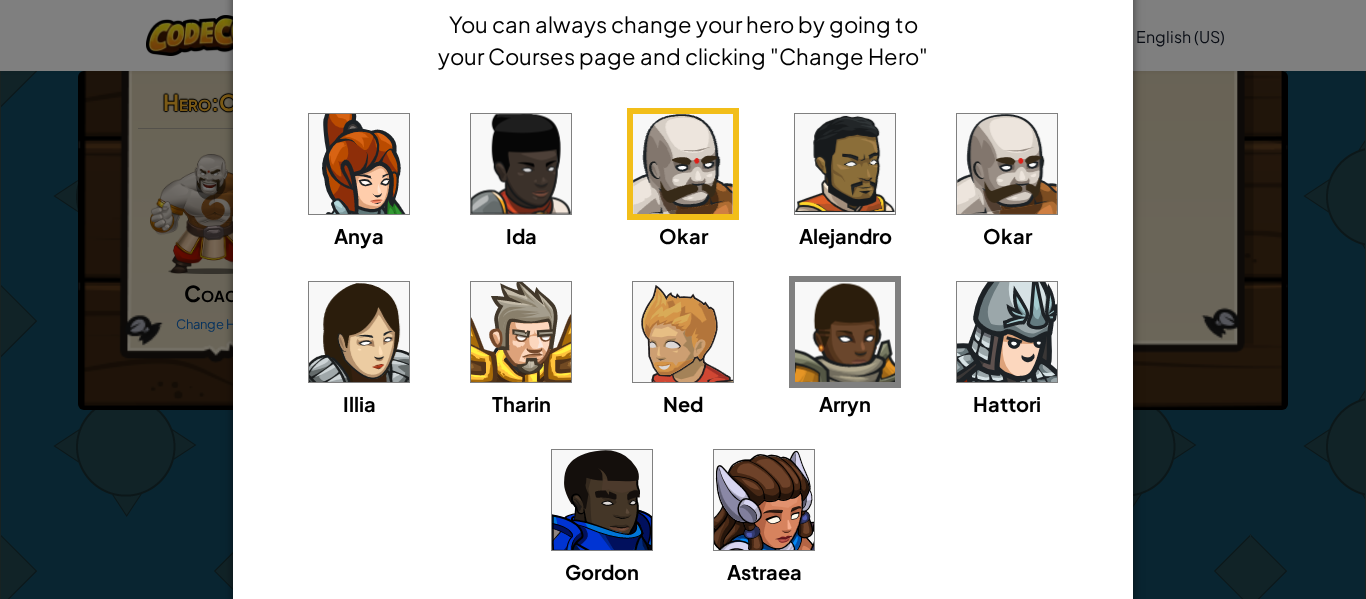 click at bounding box center (1007, 164) 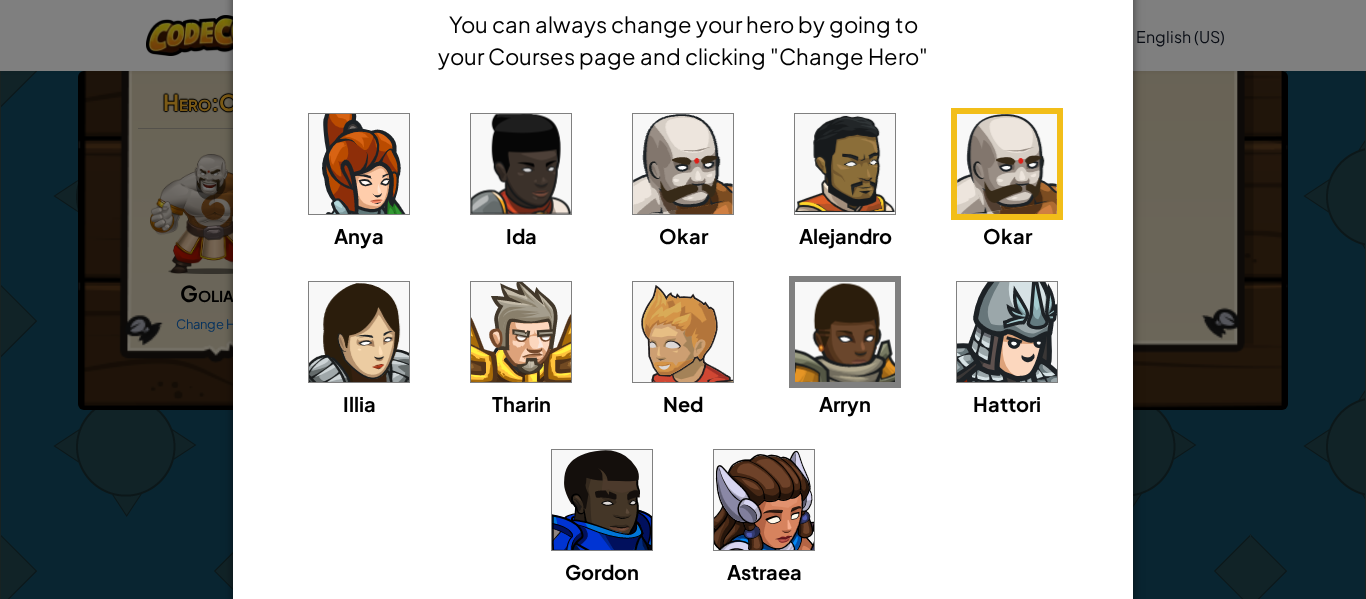 click at bounding box center [1007, 164] 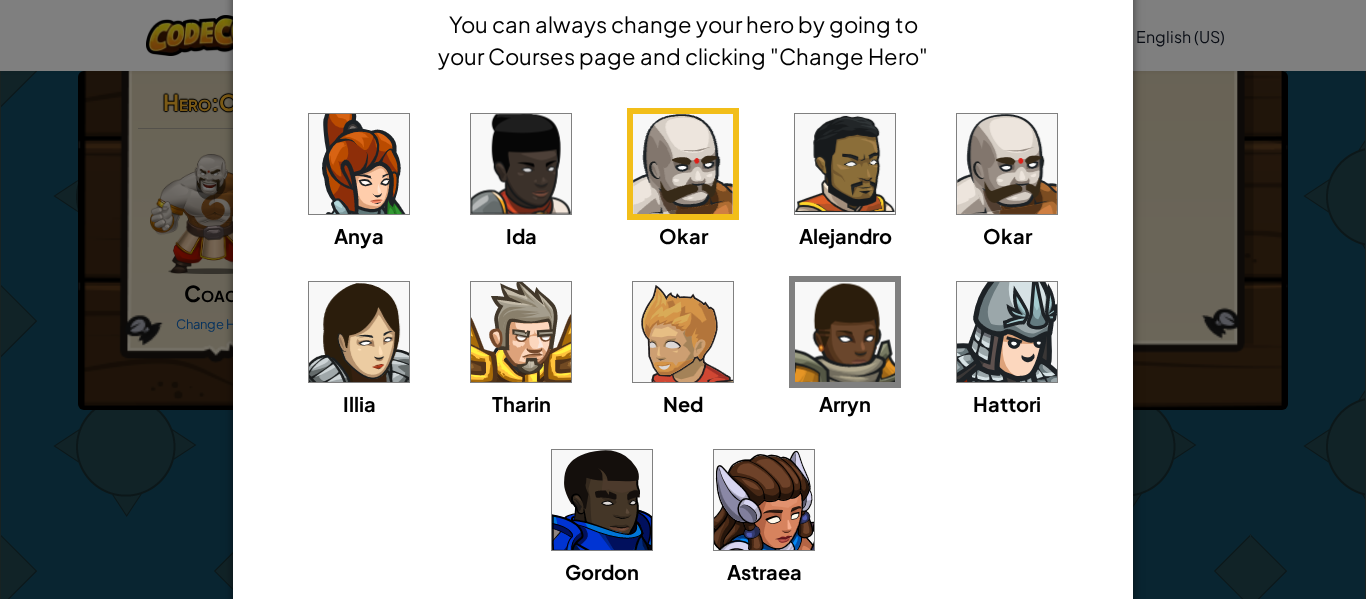 click at bounding box center (359, 164) 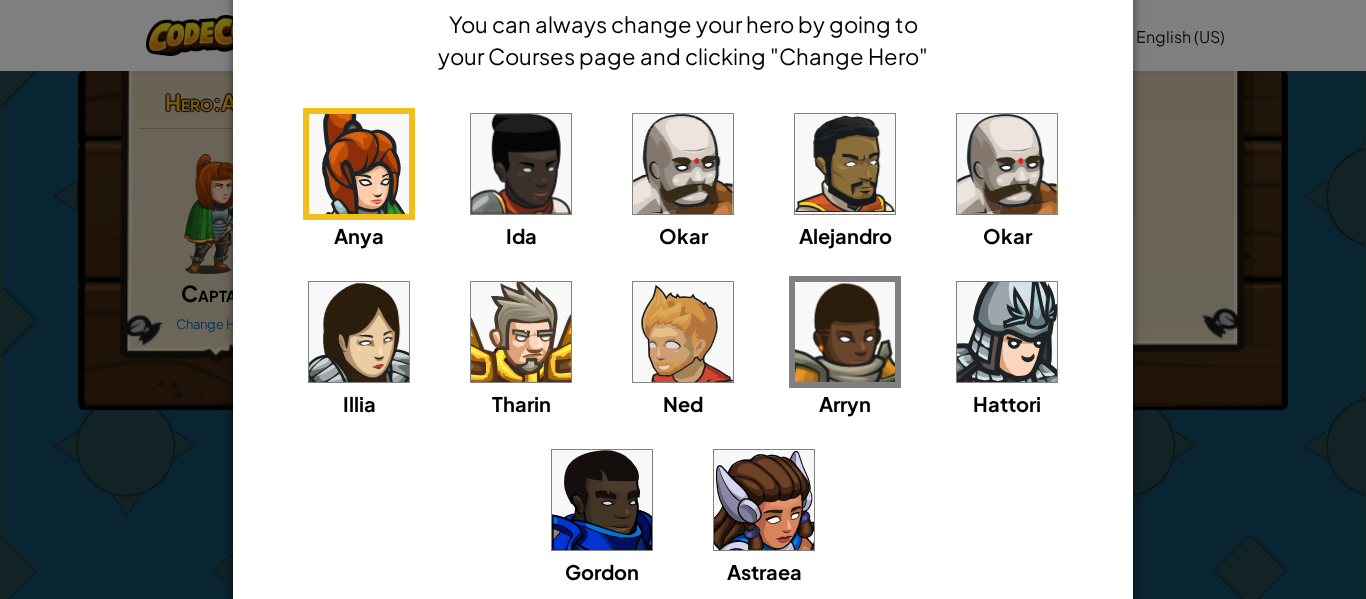 click at bounding box center [521, 332] 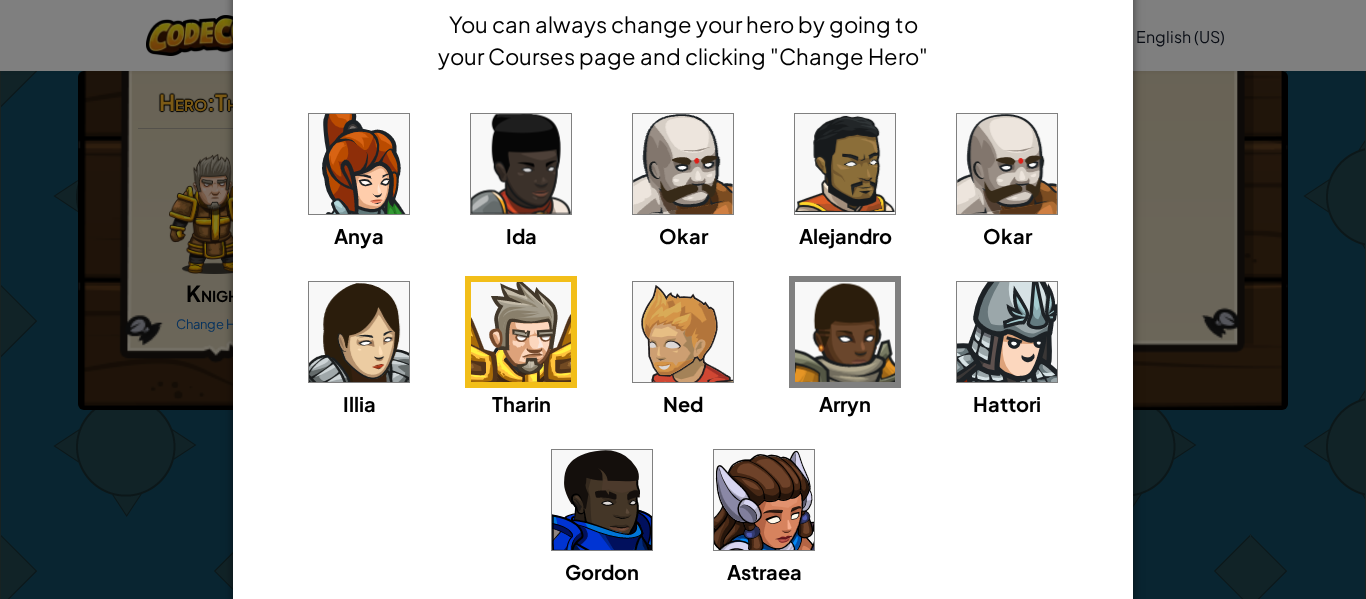 click at bounding box center (683, 332) 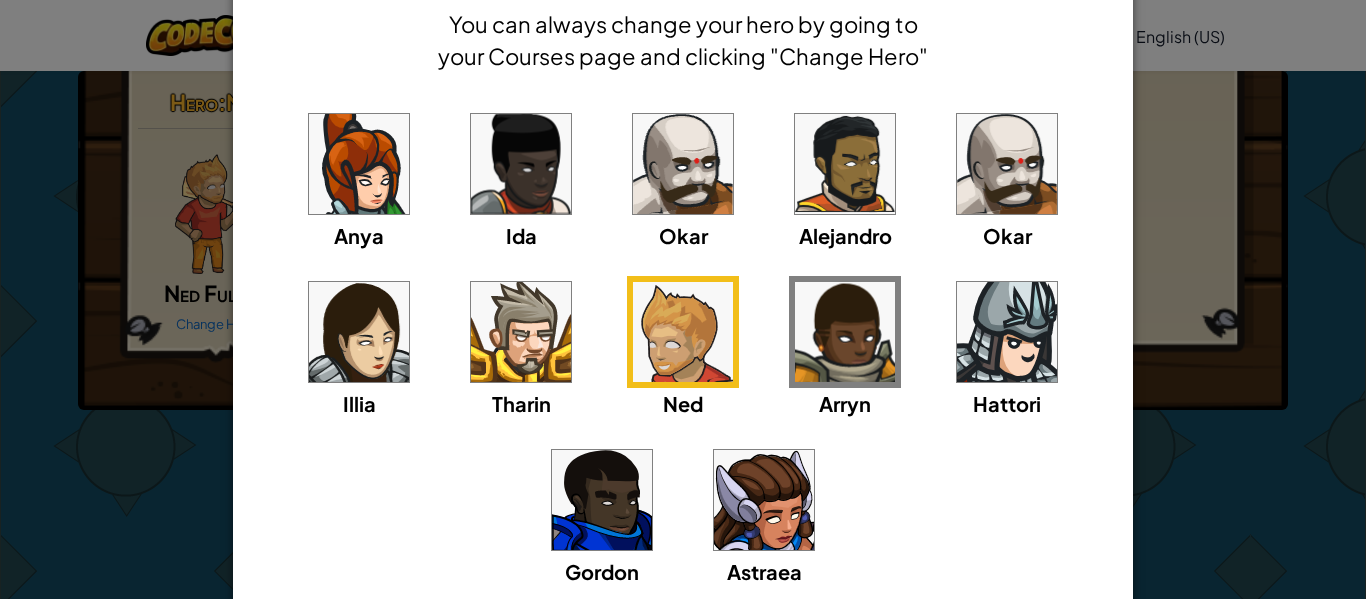 click at bounding box center (521, 164) 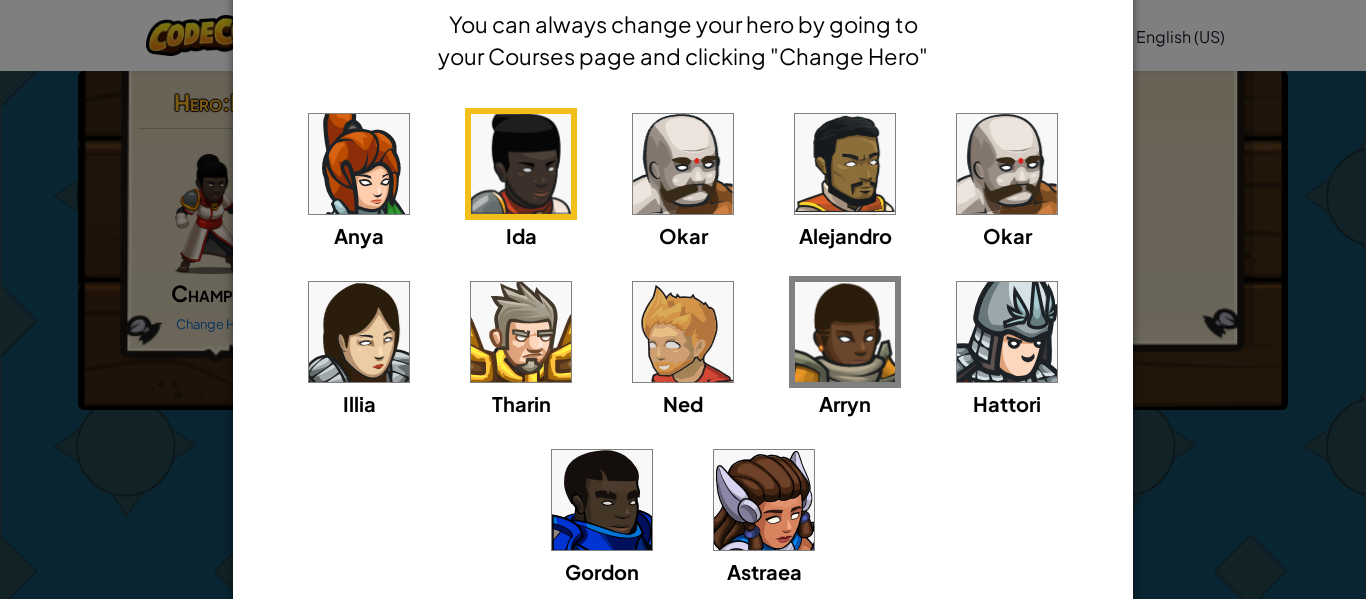 click on "× Select Your Hero You can always change your hero by going to your Courses page and clicking "Change Hero" [FIRST] [LAST] [LAST] [FIRST] [LAST] [FIRST] [LAST] [FIRST] [LAST] [USERNAME] Loading... Select this Hero" at bounding box center [683, 299] 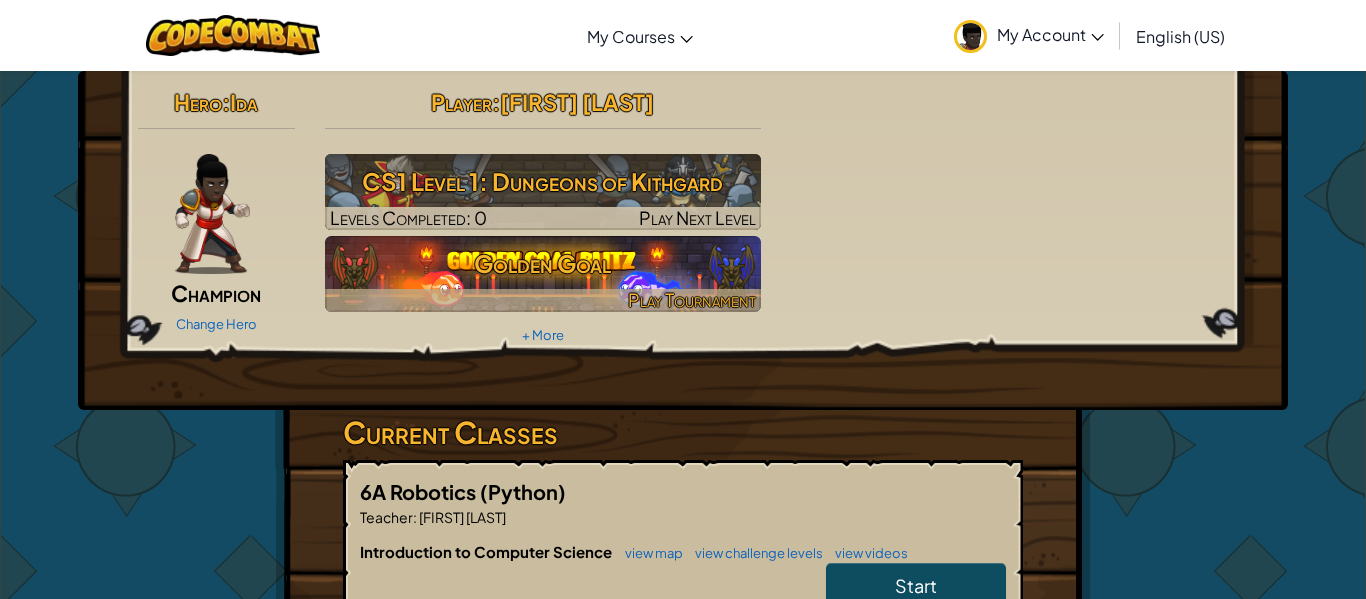 click at bounding box center (543, 300) 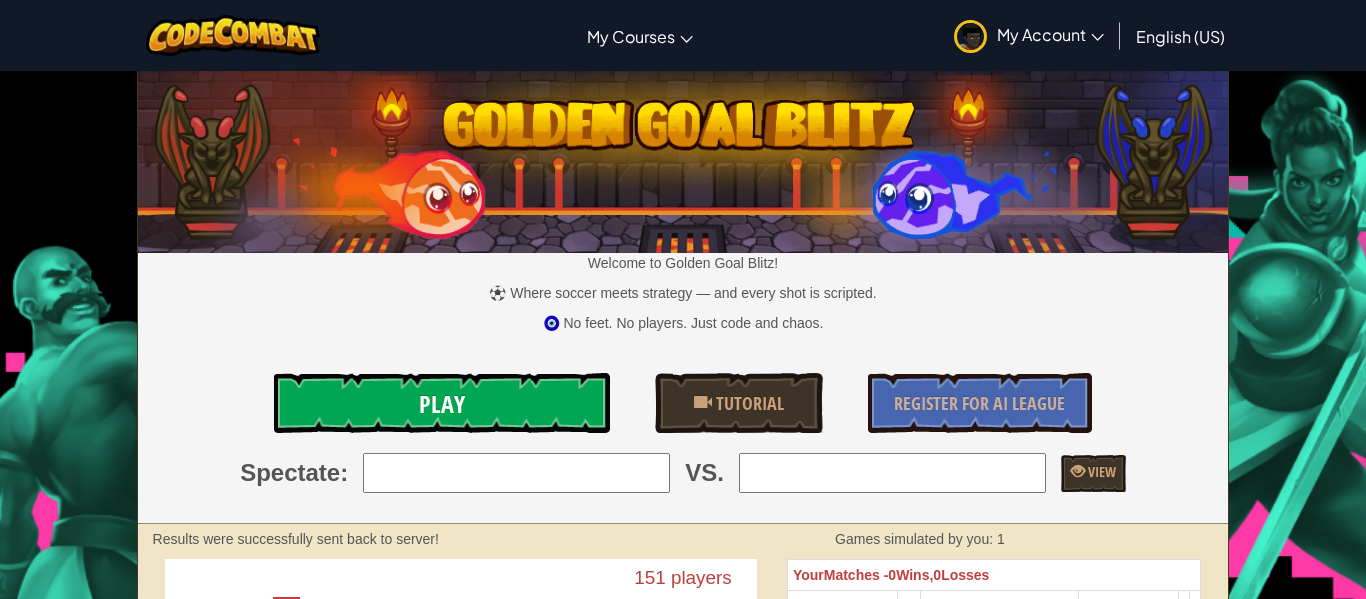 click on "Play" at bounding box center (442, 403) 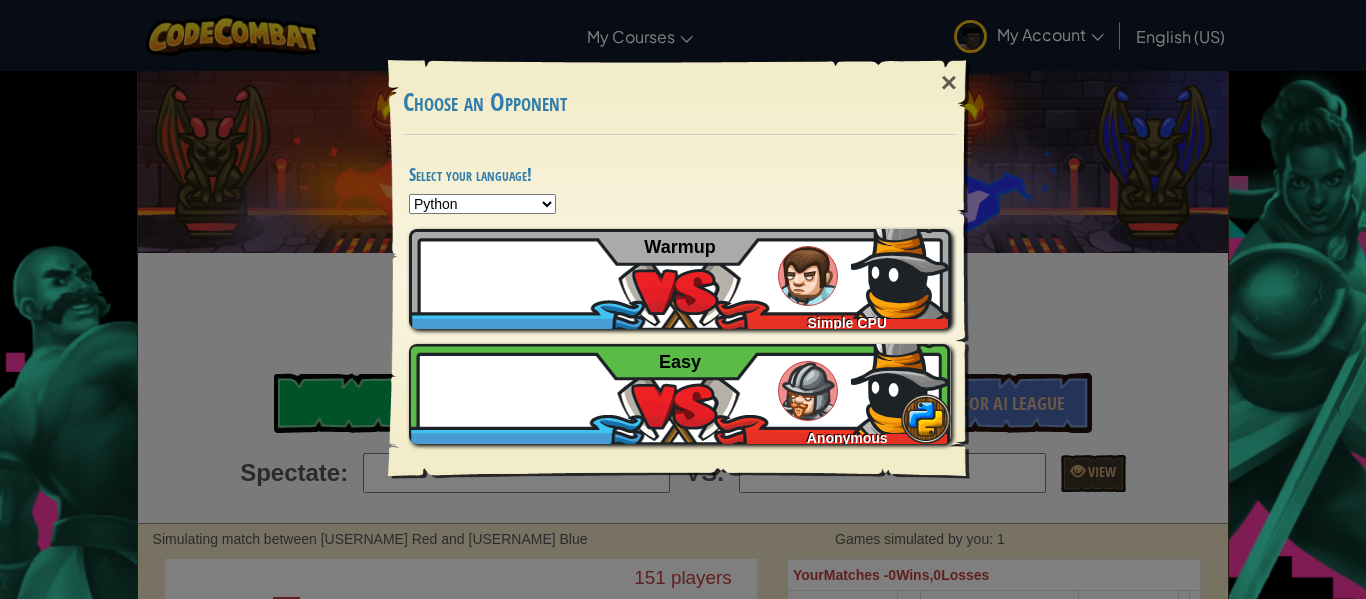 click on "Select your language! Python JavaScript CoffeeScript Lua C++ Java (Experimental) Play Tutorial Recommended if you've never played before Skip Tutorial [USERNAME] [USERNAME] [USERNAME] [USERNAME]" at bounding box center (680, 307) 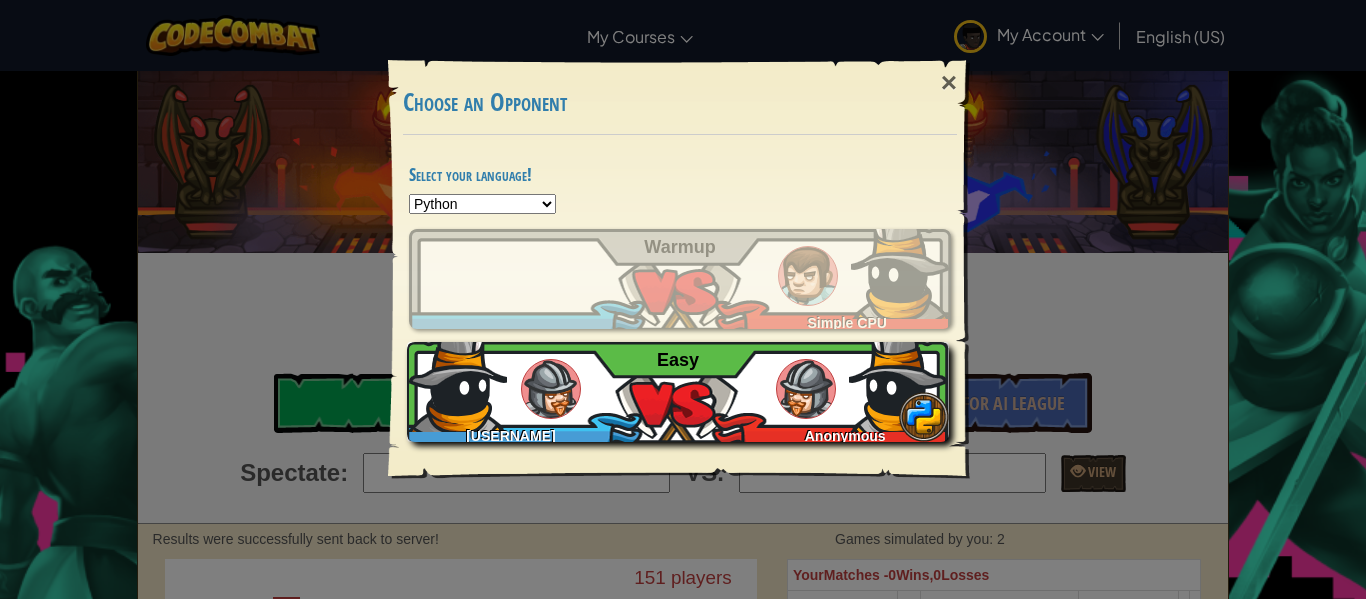 click on "[USERNAME] [USERNAME]" at bounding box center (678, 392) 